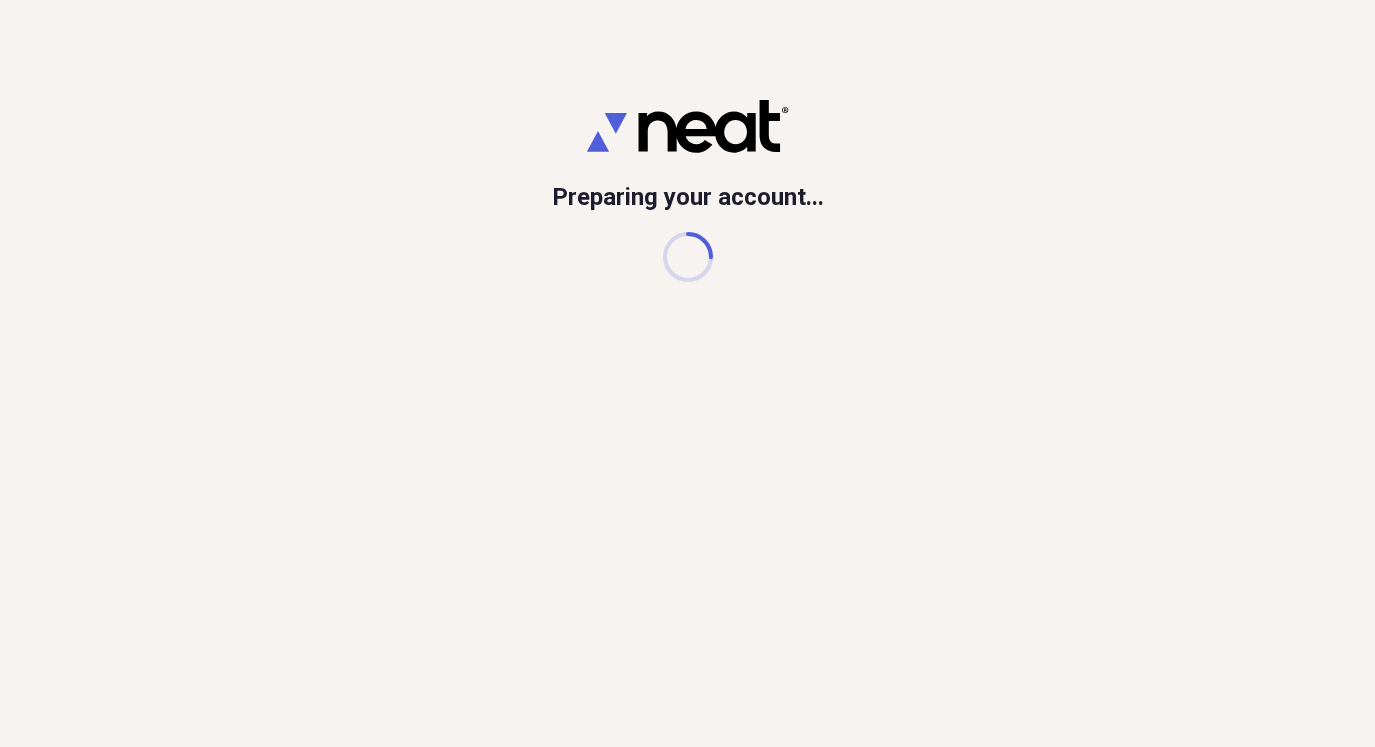 scroll, scrollTop: 0, scrollLeft: 0, axis: both 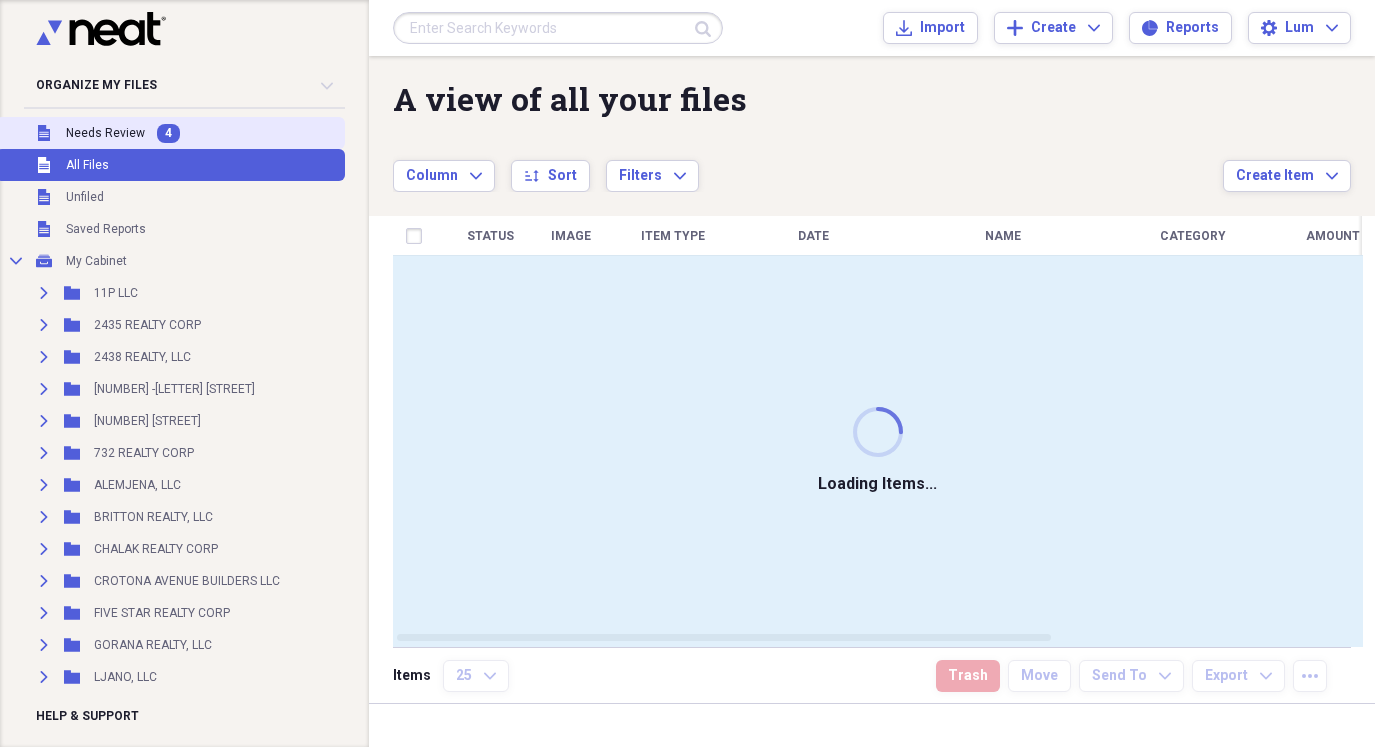 click on "Needs Review" at bounding box center (105, 133) 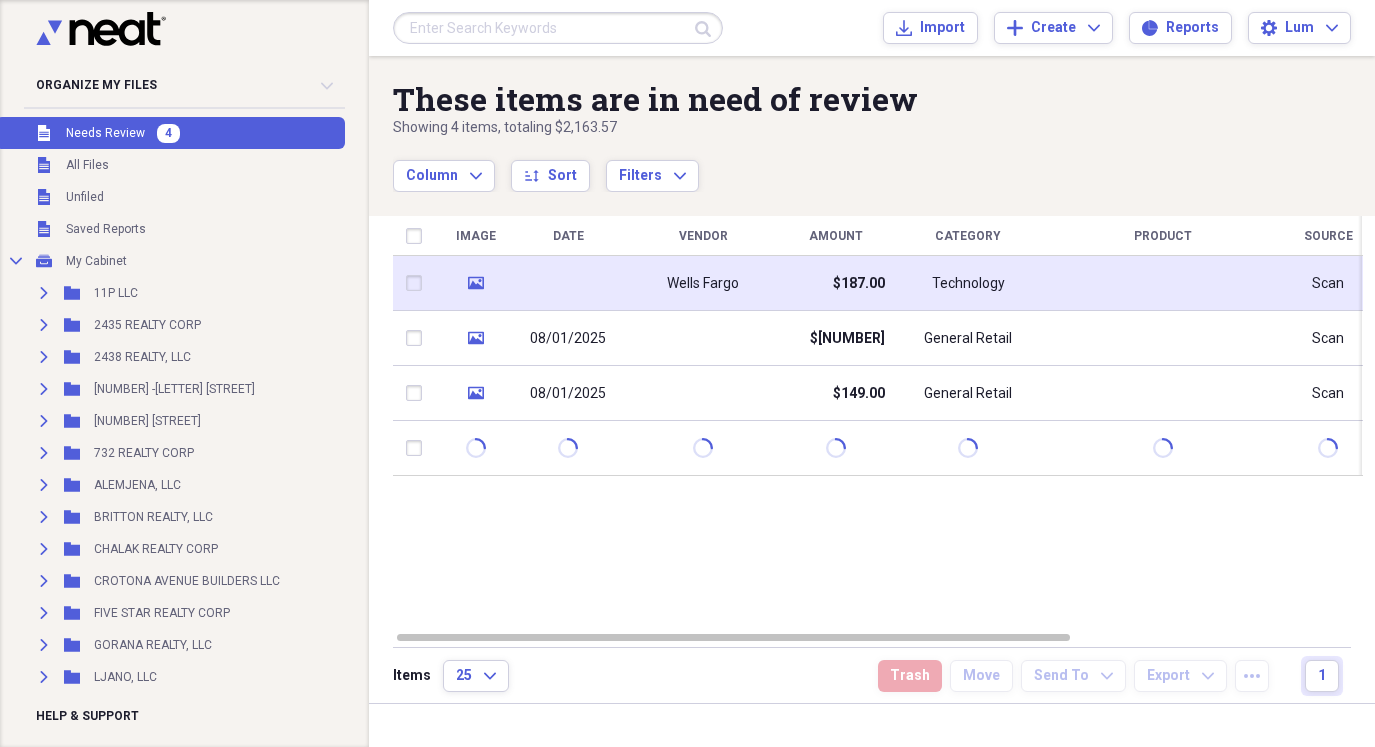 click on "Wells Fargo" at bounding box center (703, 283) 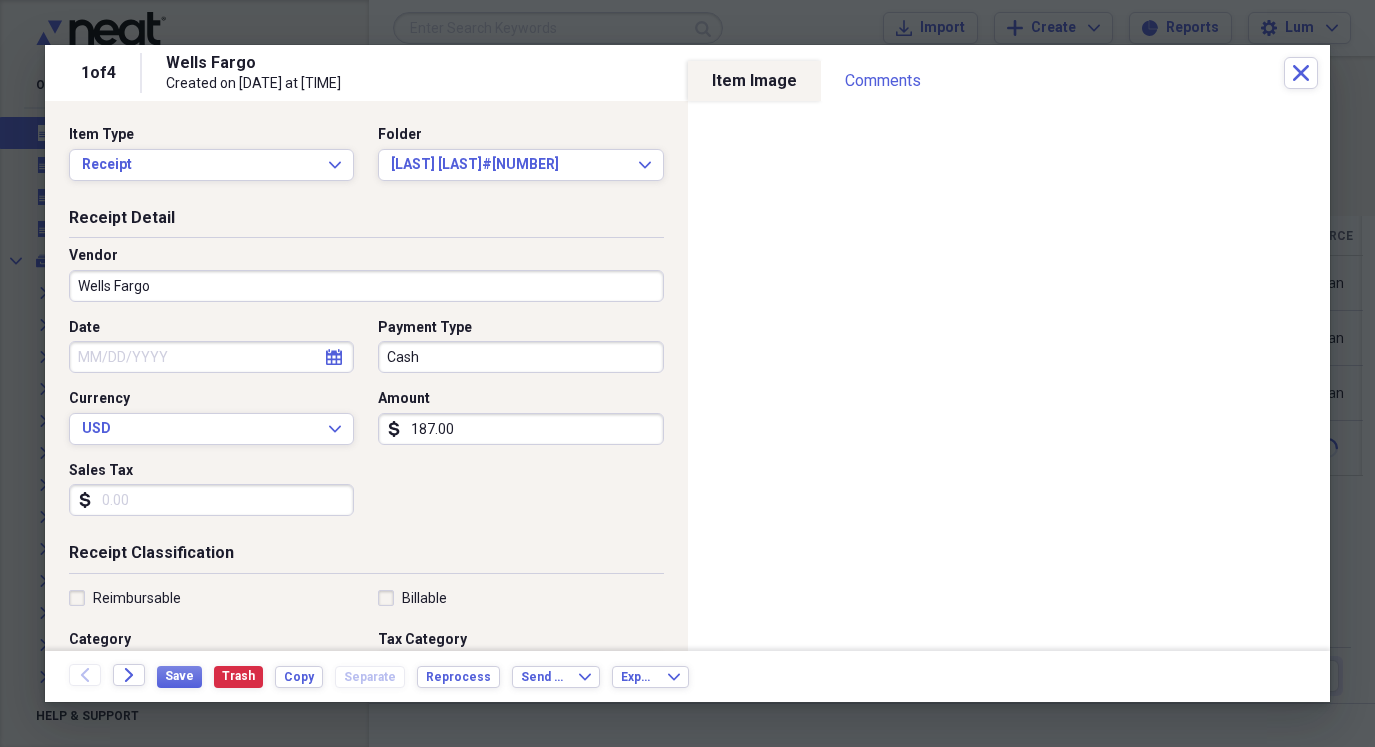 click on "Wells Fargo" at bounding box center (366, 286) 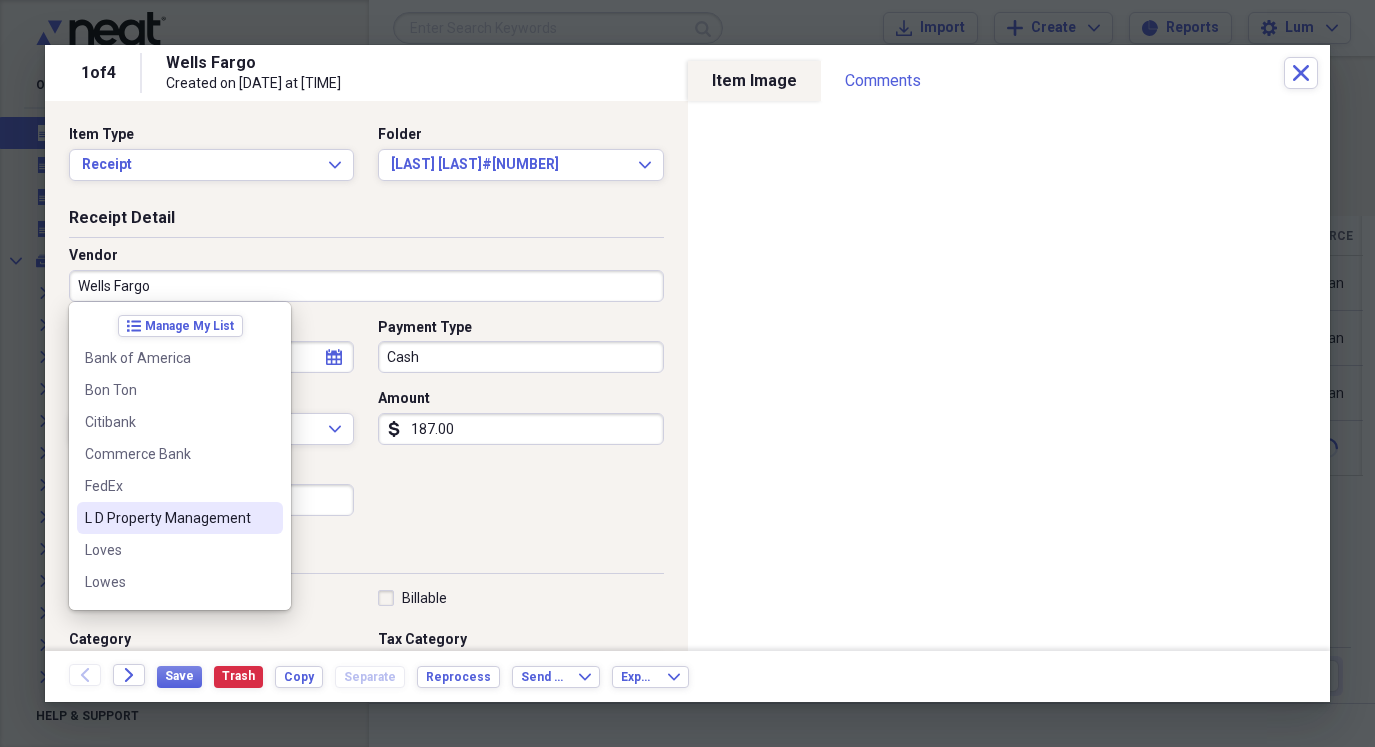 click on "L D Property Management" at bounding box center (168, 518) 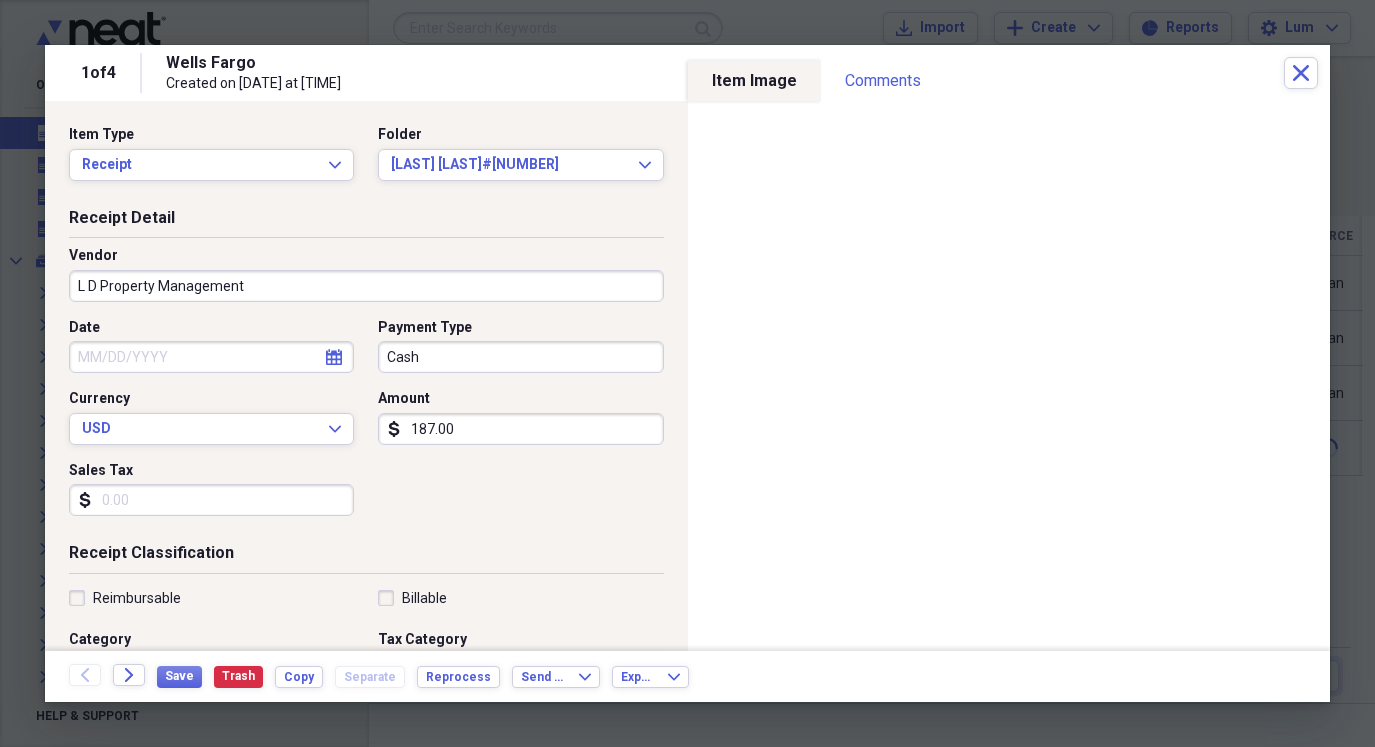 type on "Car Rental" 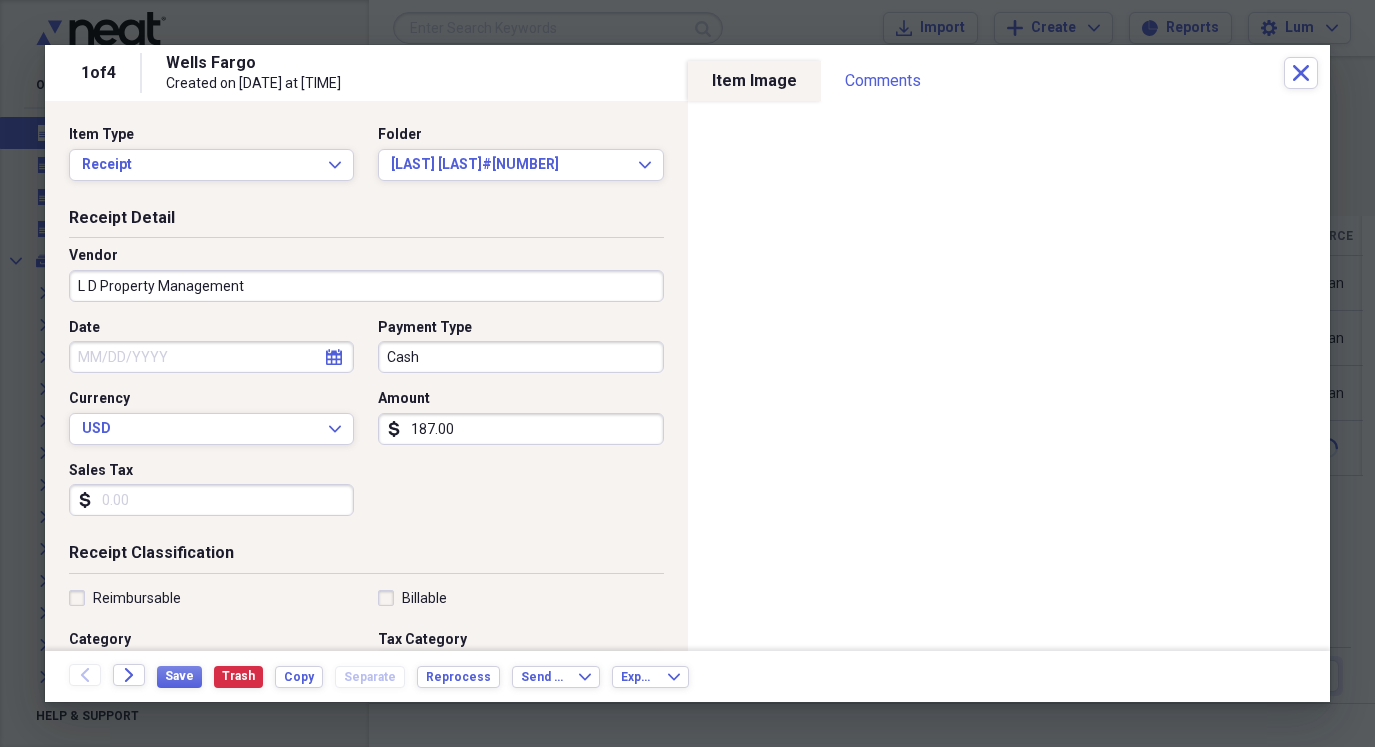 click on "Date" at bounding box center [211, 357] 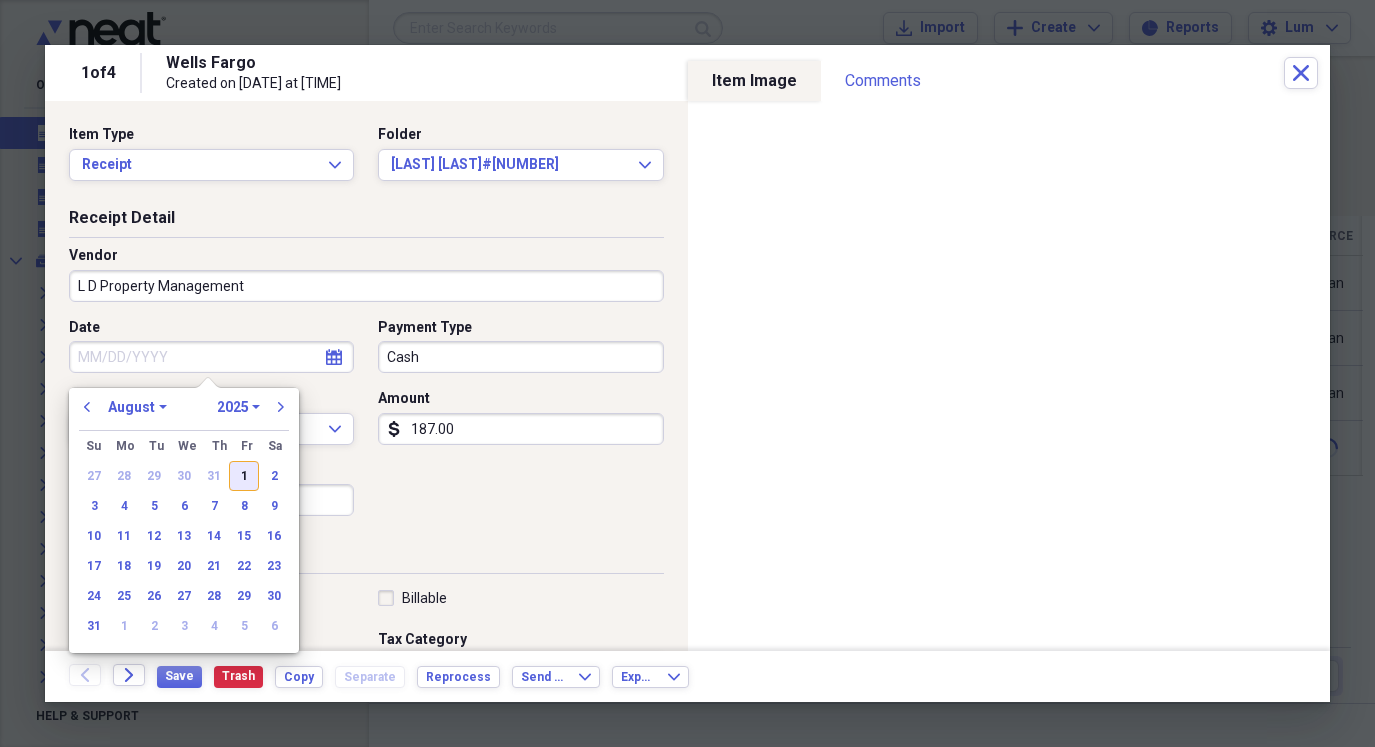 click on "1" at bounding box center (244, 476) 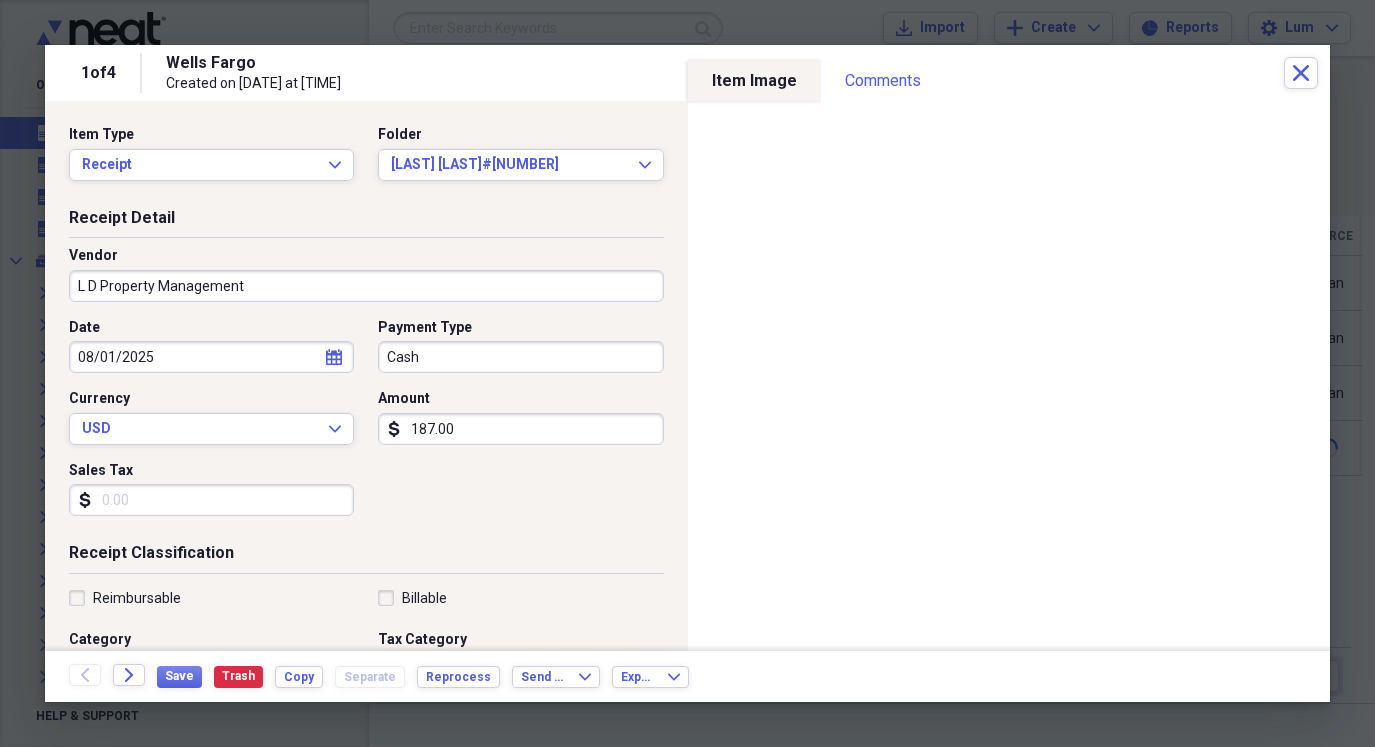 click on "Cash" at bounding box center [520, 357] 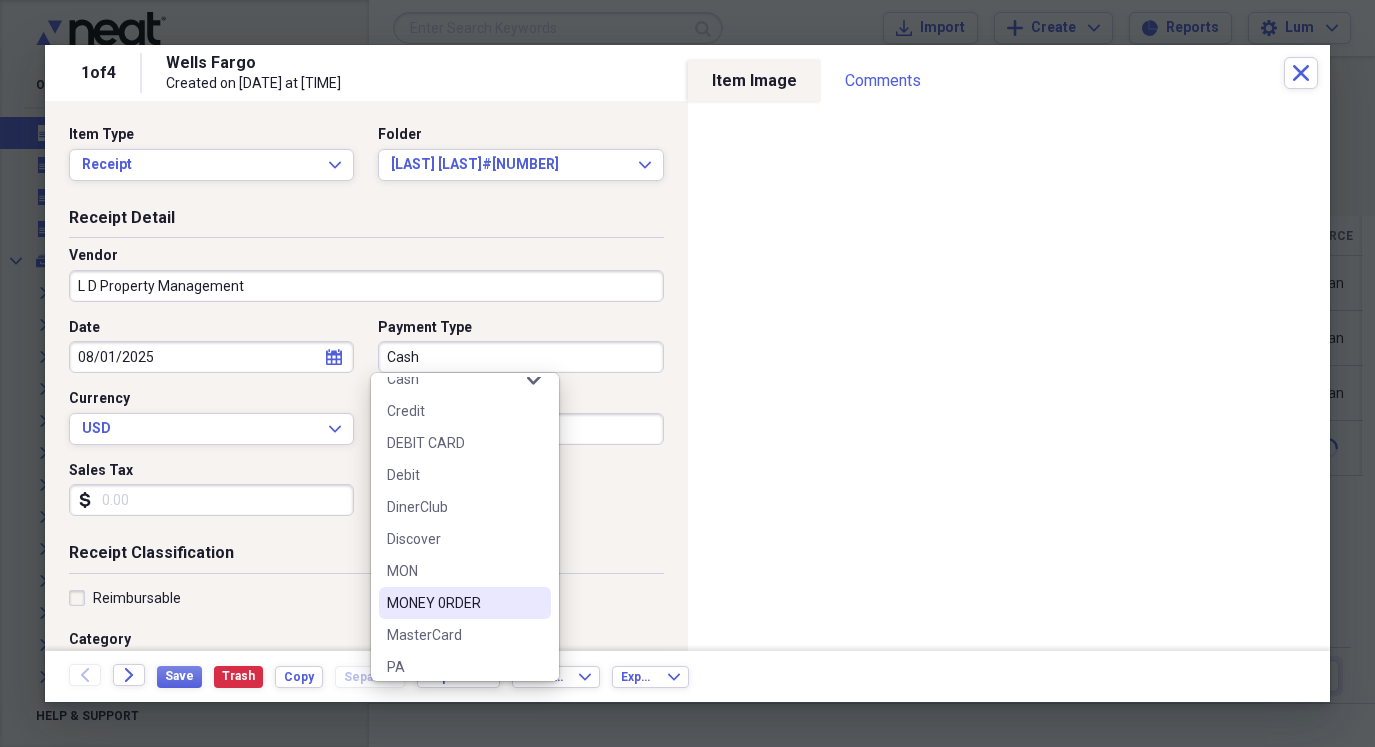 scroll, scrollTop: 400, scrollLeft: 0, axis: vertical 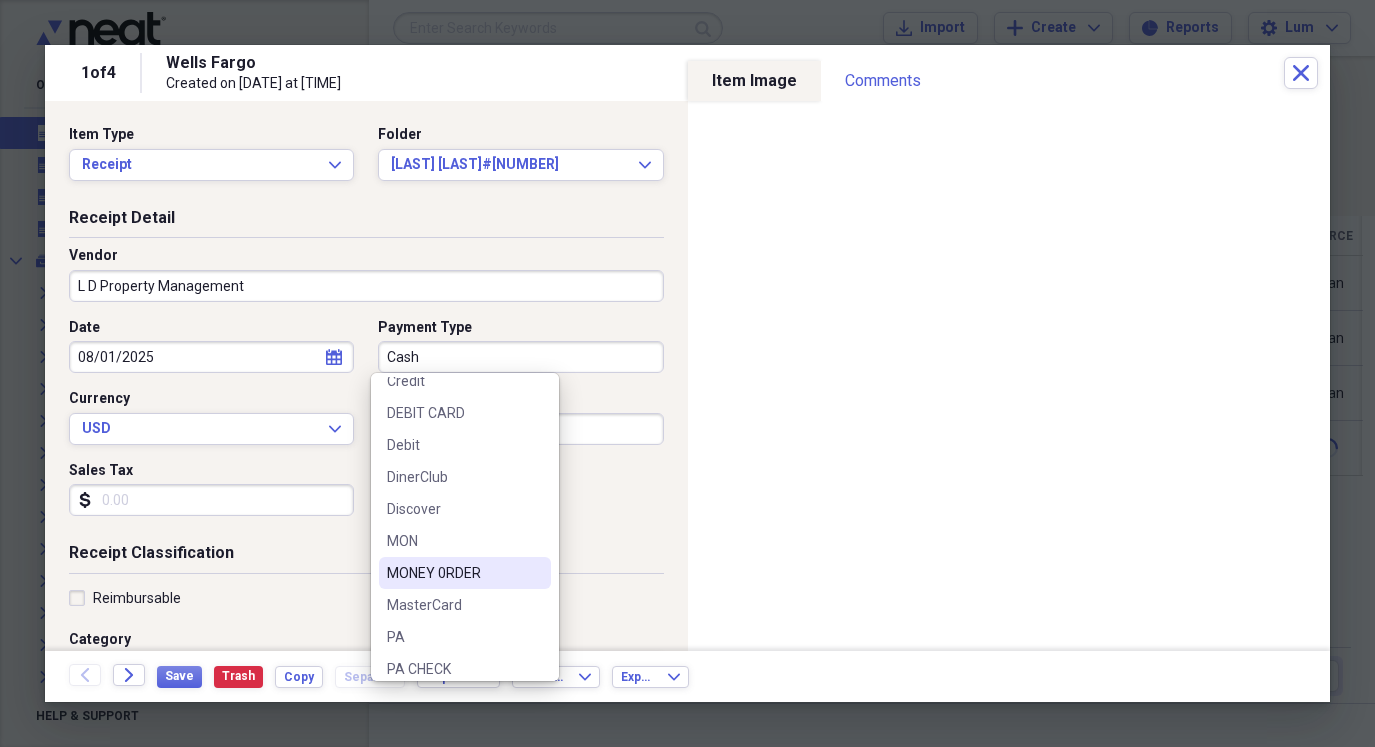 click on "MONEY 0RDER" at bounding box center [465, 573] 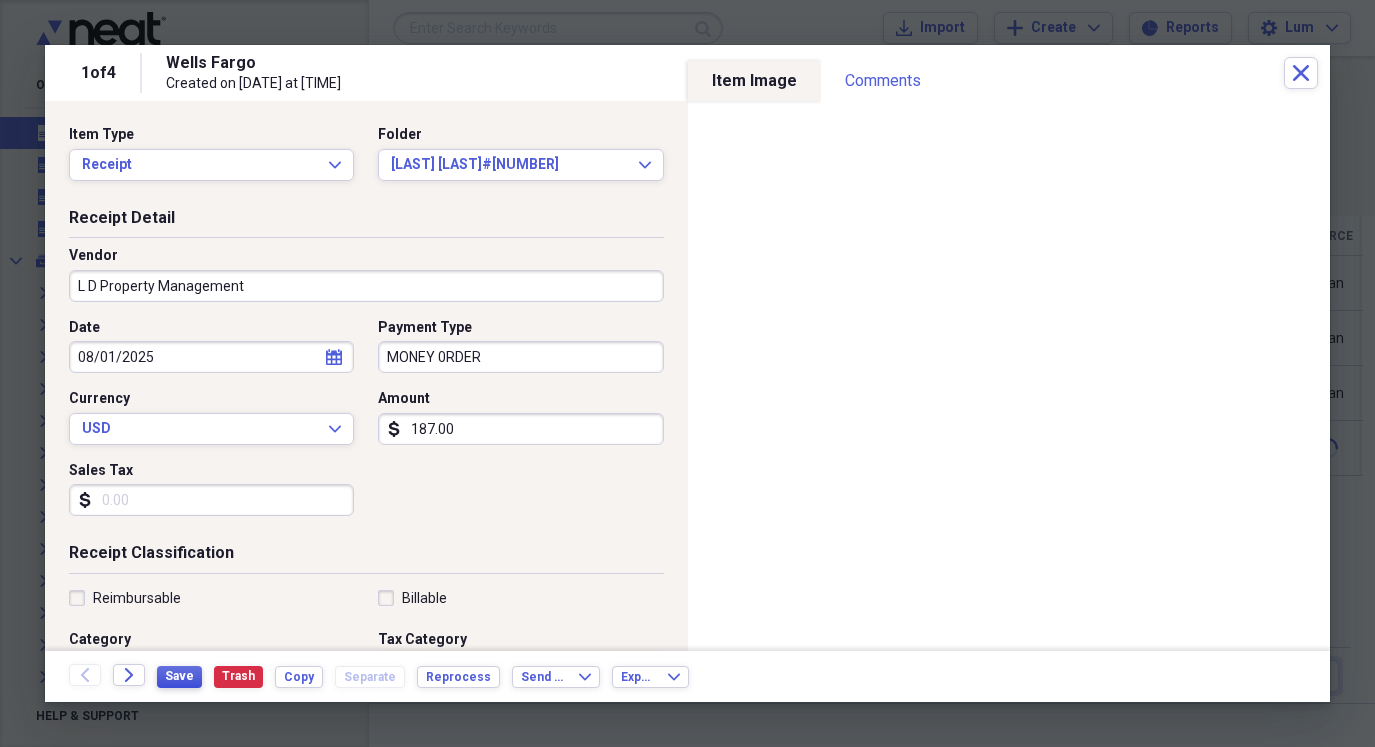 click on "Save" at bounding box center (179, 676) 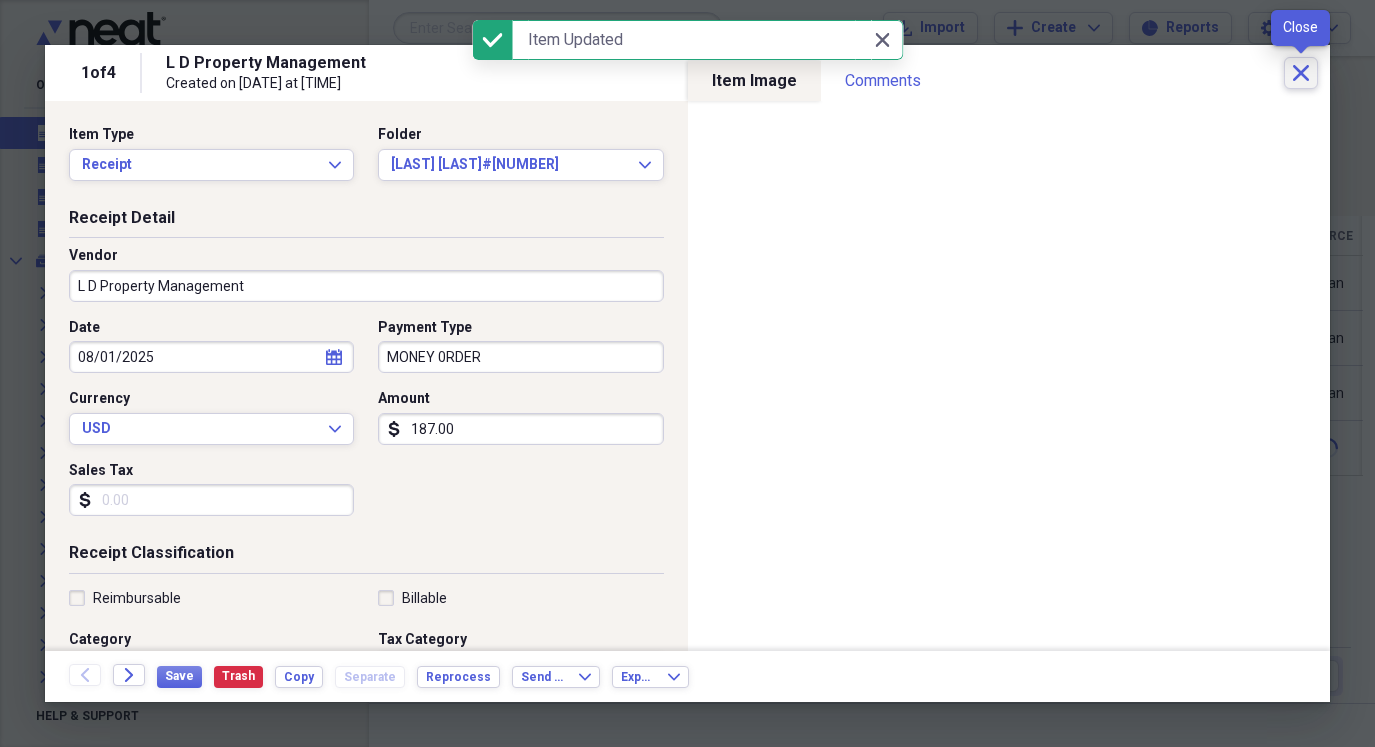 click on "Close" 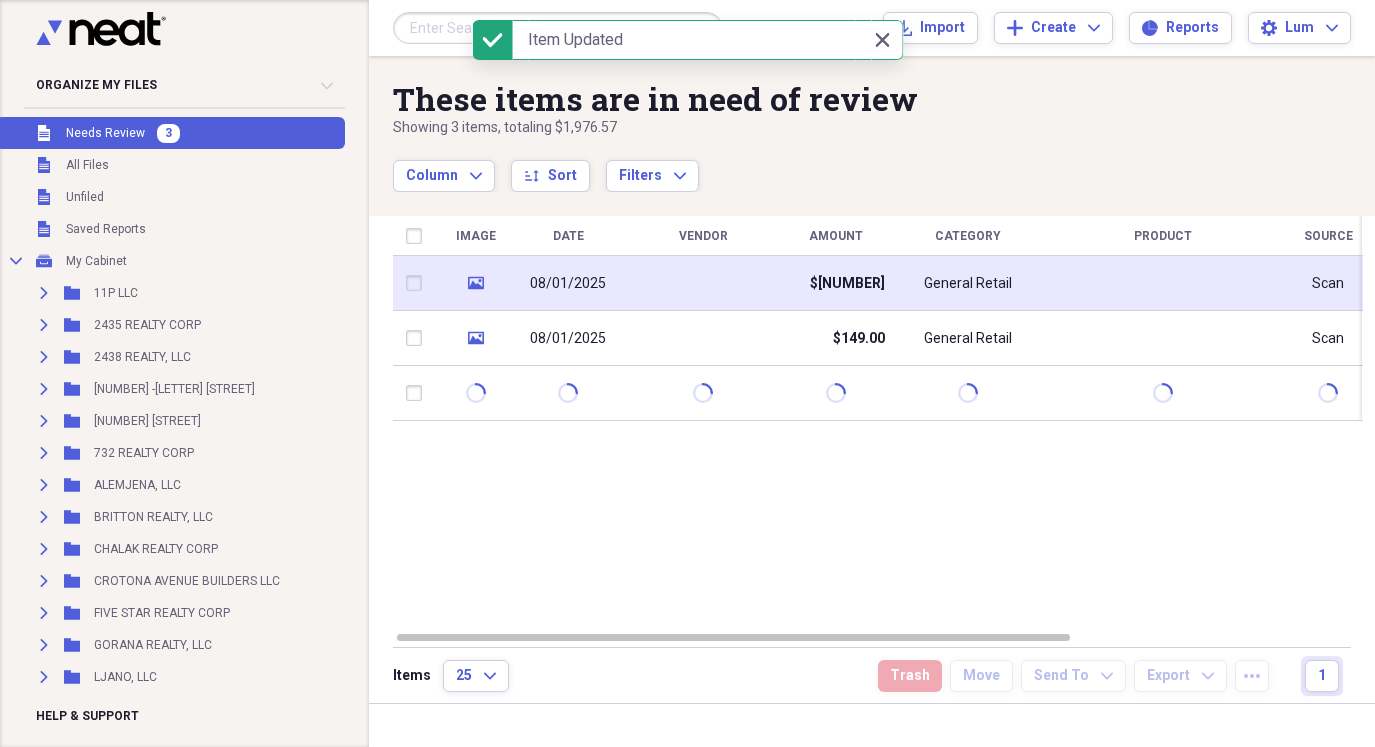 click on "08/01/2025" at bounding box center (568, 283) 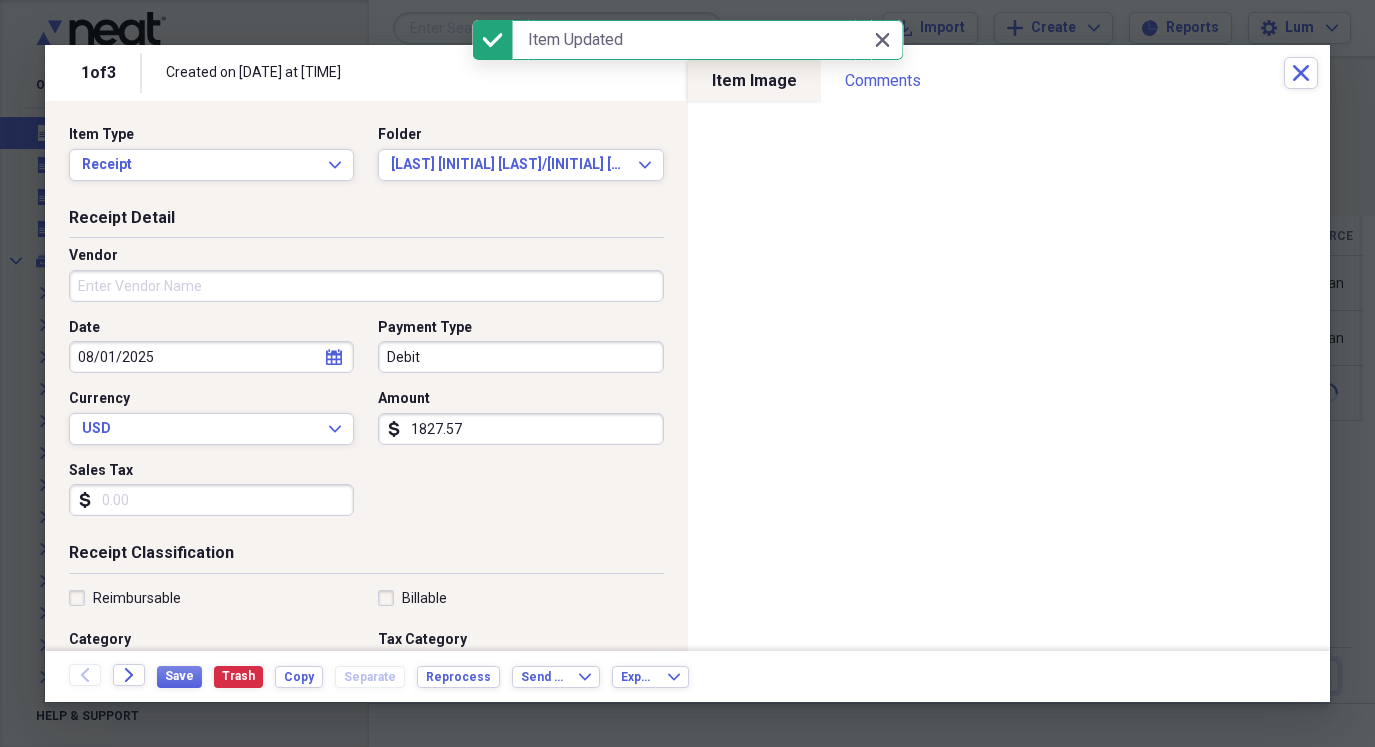 drag, startPoint x: 348, startPoint y: 290, endPoint x: 346, endPoint y: 280, distance: 10.198039 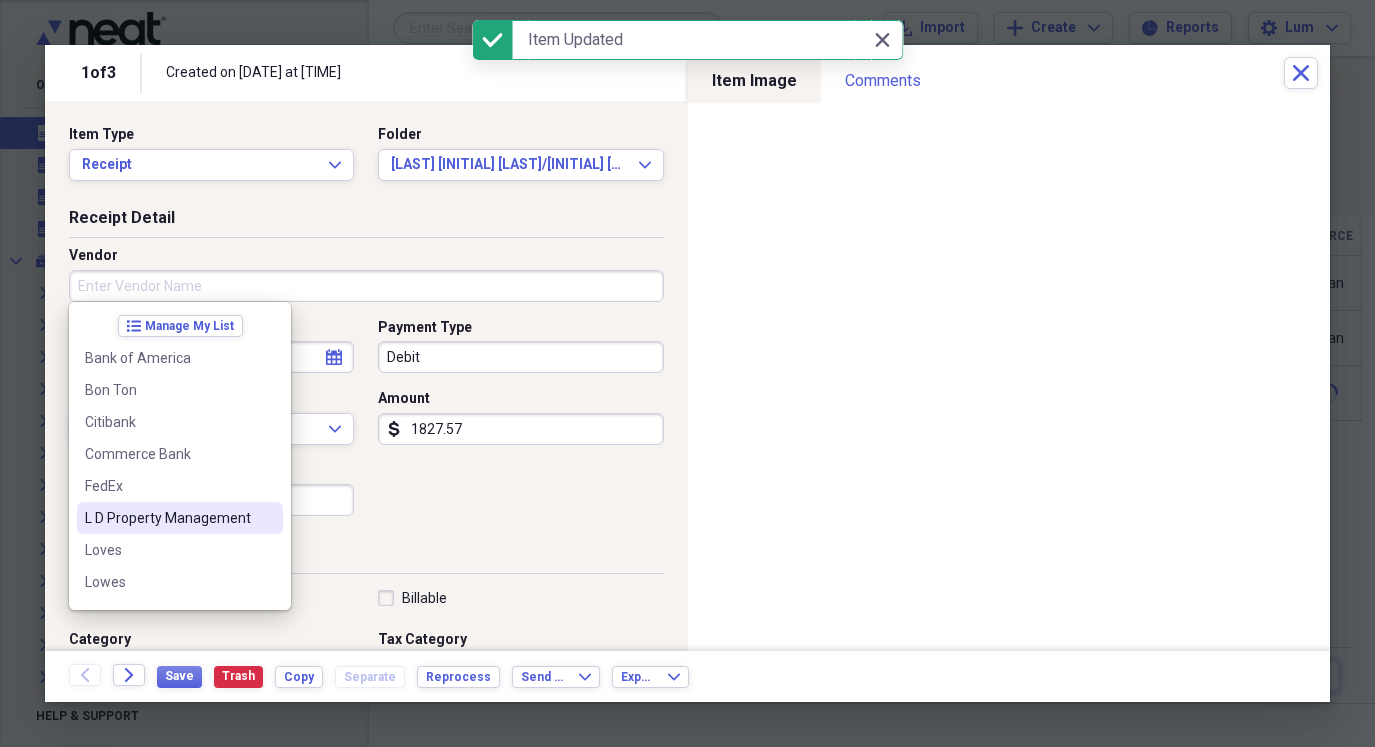click on "L D Property Management" at bounding box center [168, 518] 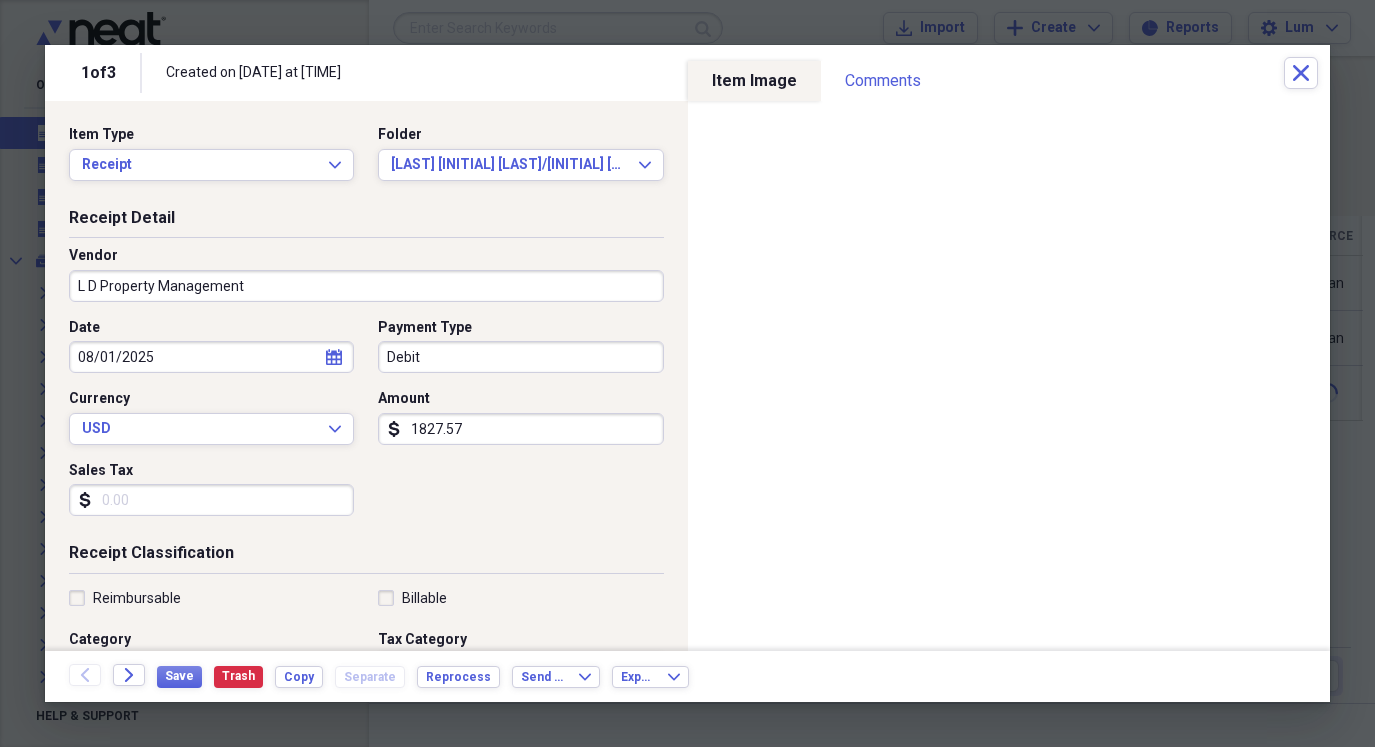 type on "Car Rental" 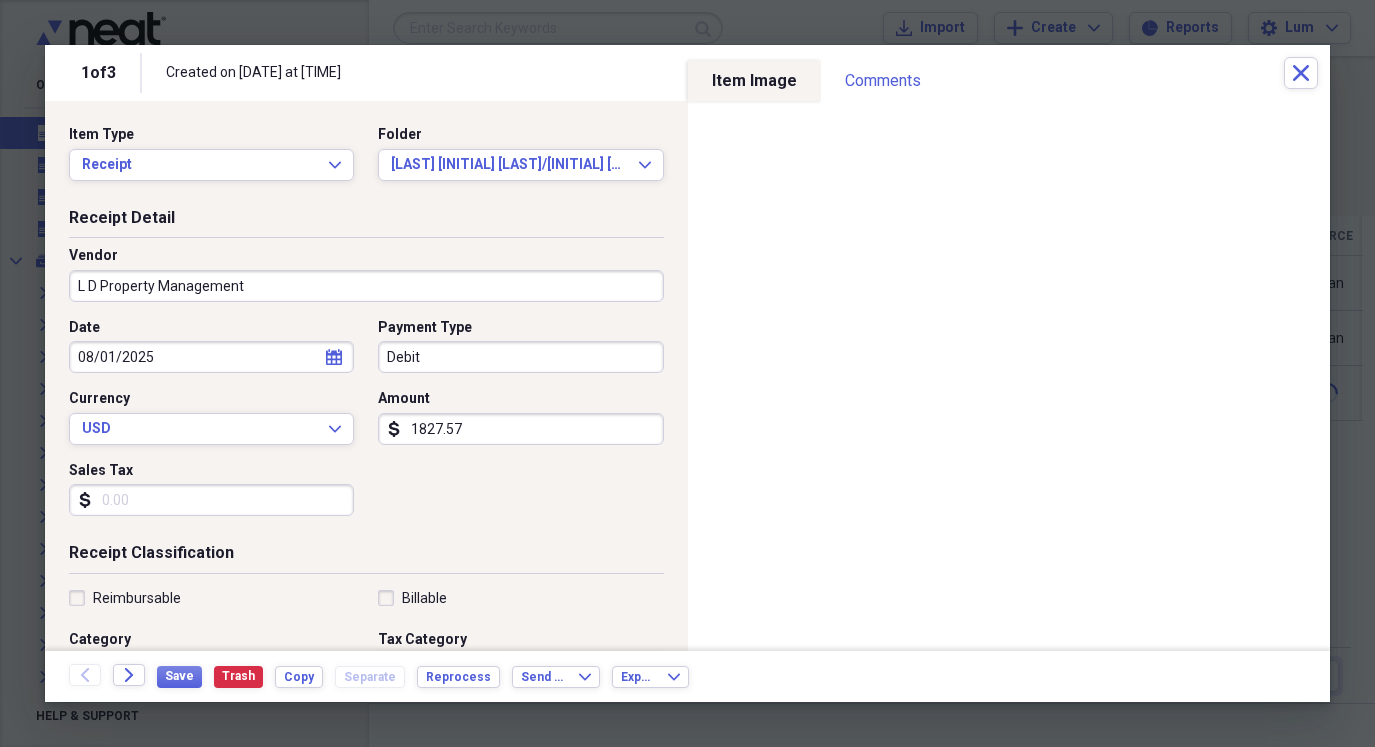 click on "08/01/2025" at bounding box center (211, 357) 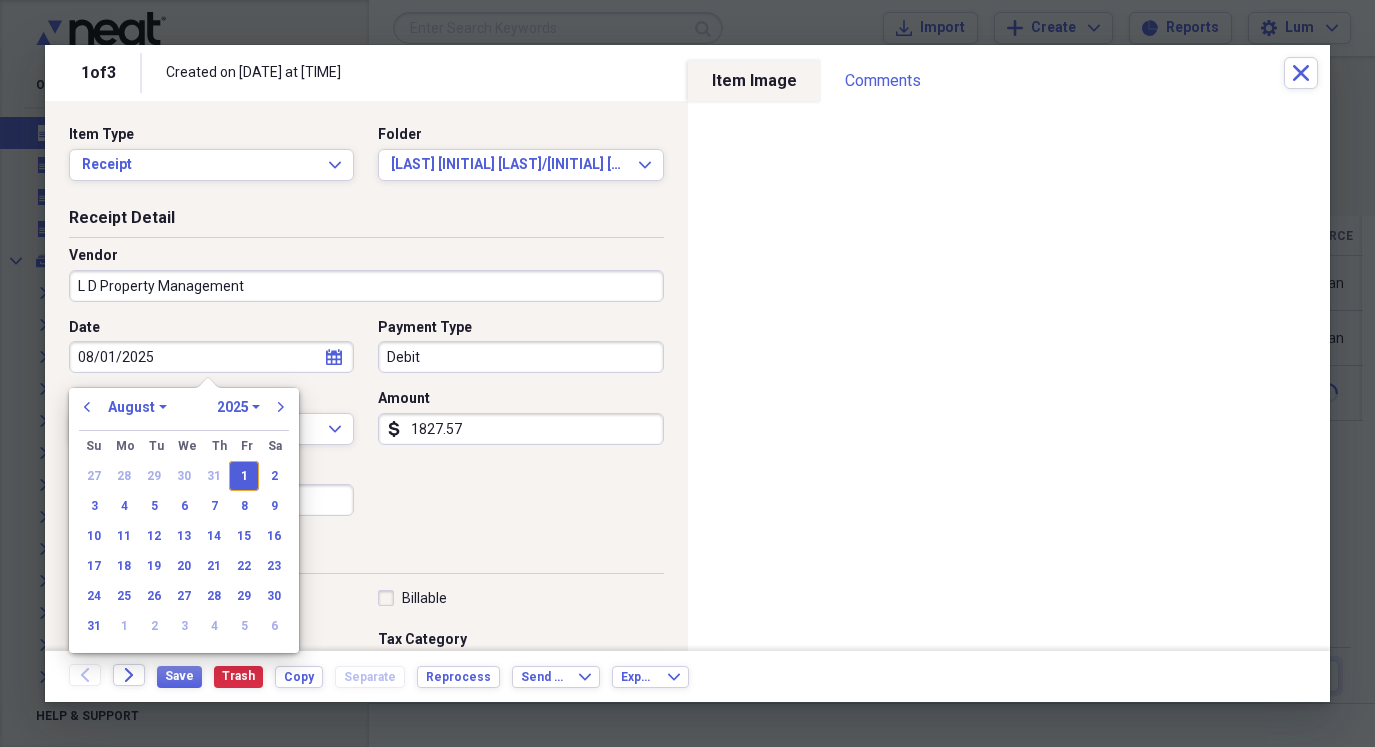 click on "Receipt Detail Vendor [COMPANY] Date [DATE] calendar Calendar Payment Type Debit Currency USD Expand Amount dollar-sign [NUMBER] Sales Tax dollar-sign" at bounding box center [366, 375] 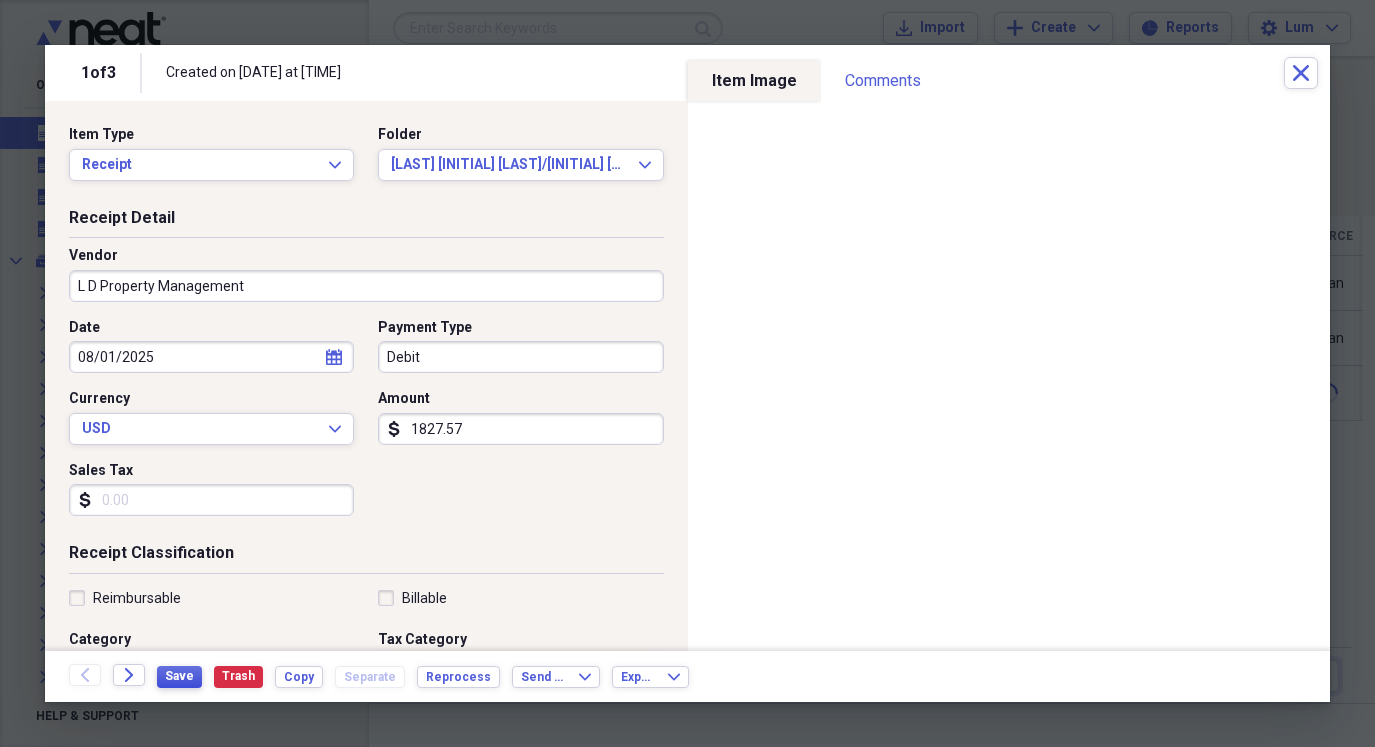 click on "Save" at bounding box center [179, 676] 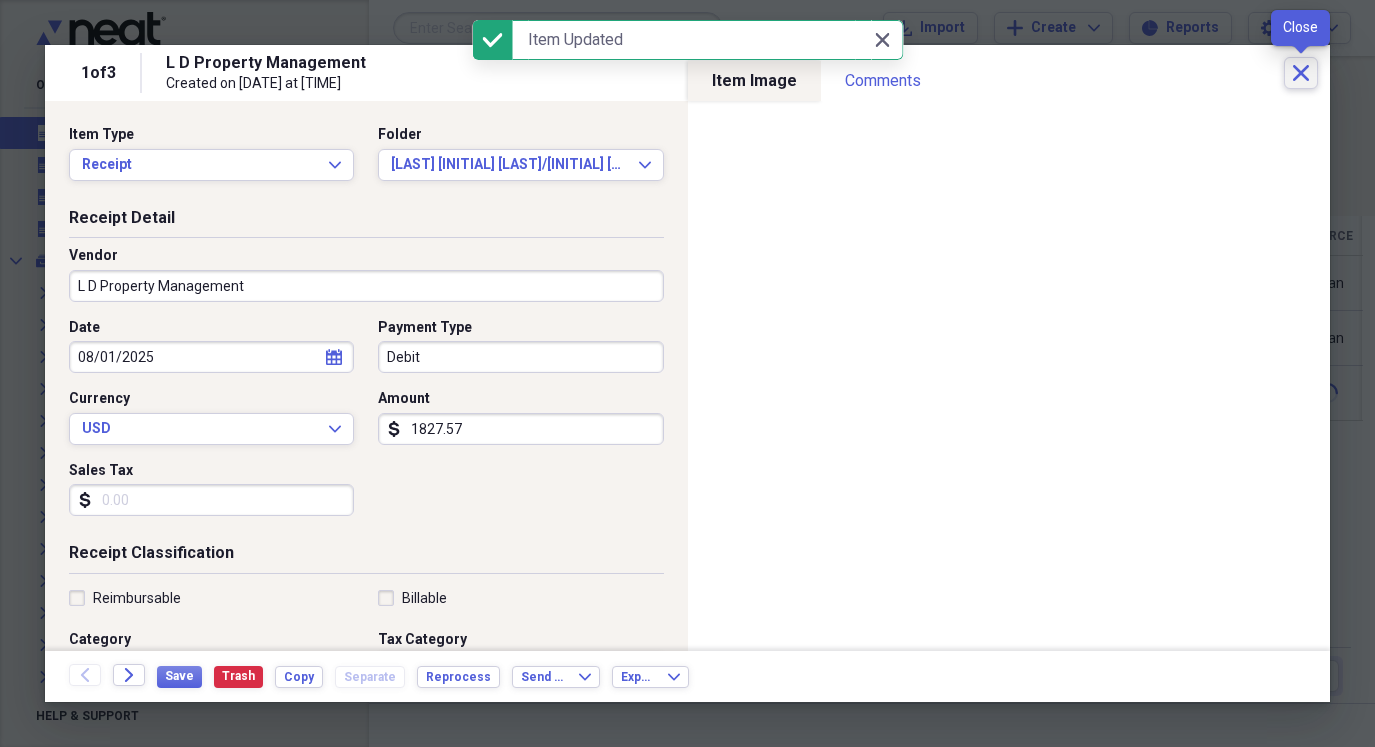 click on "Close" 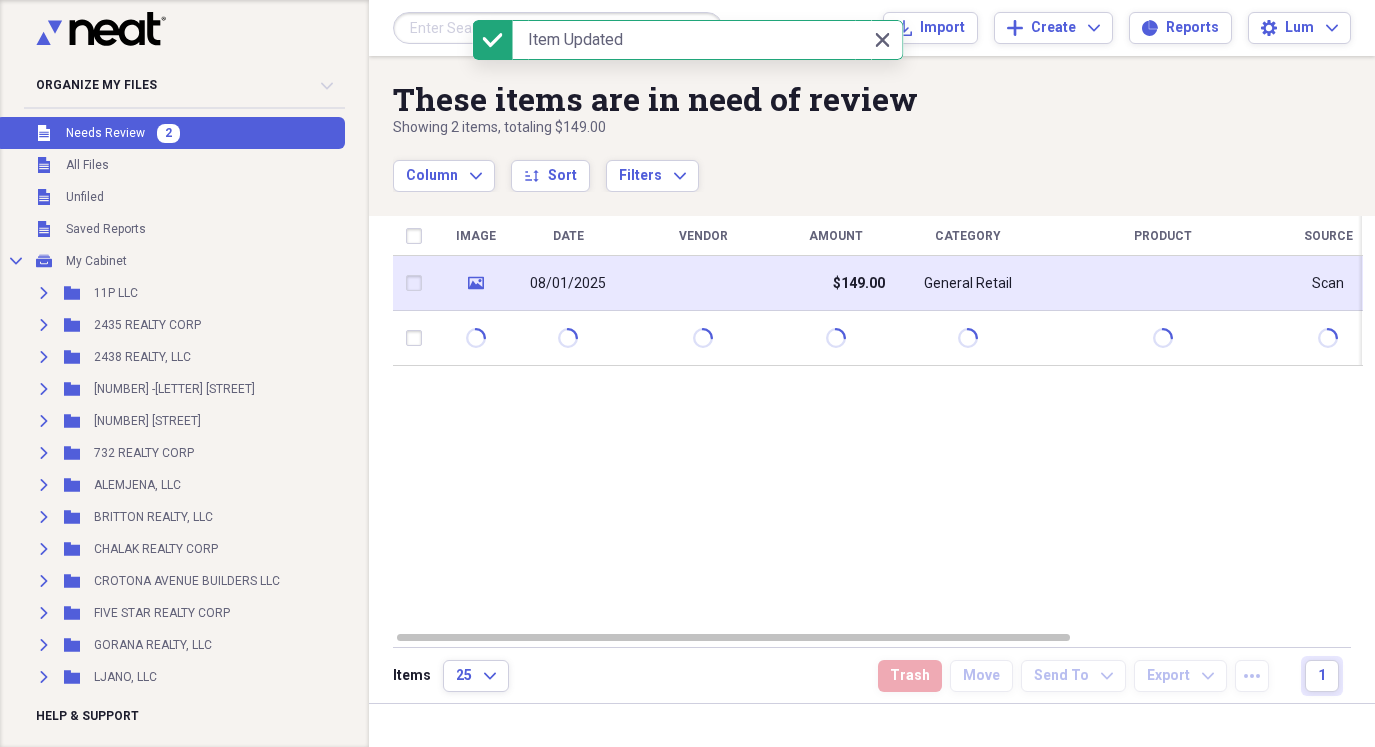 click on "08/01/2025" at bounding box center (568, 283) 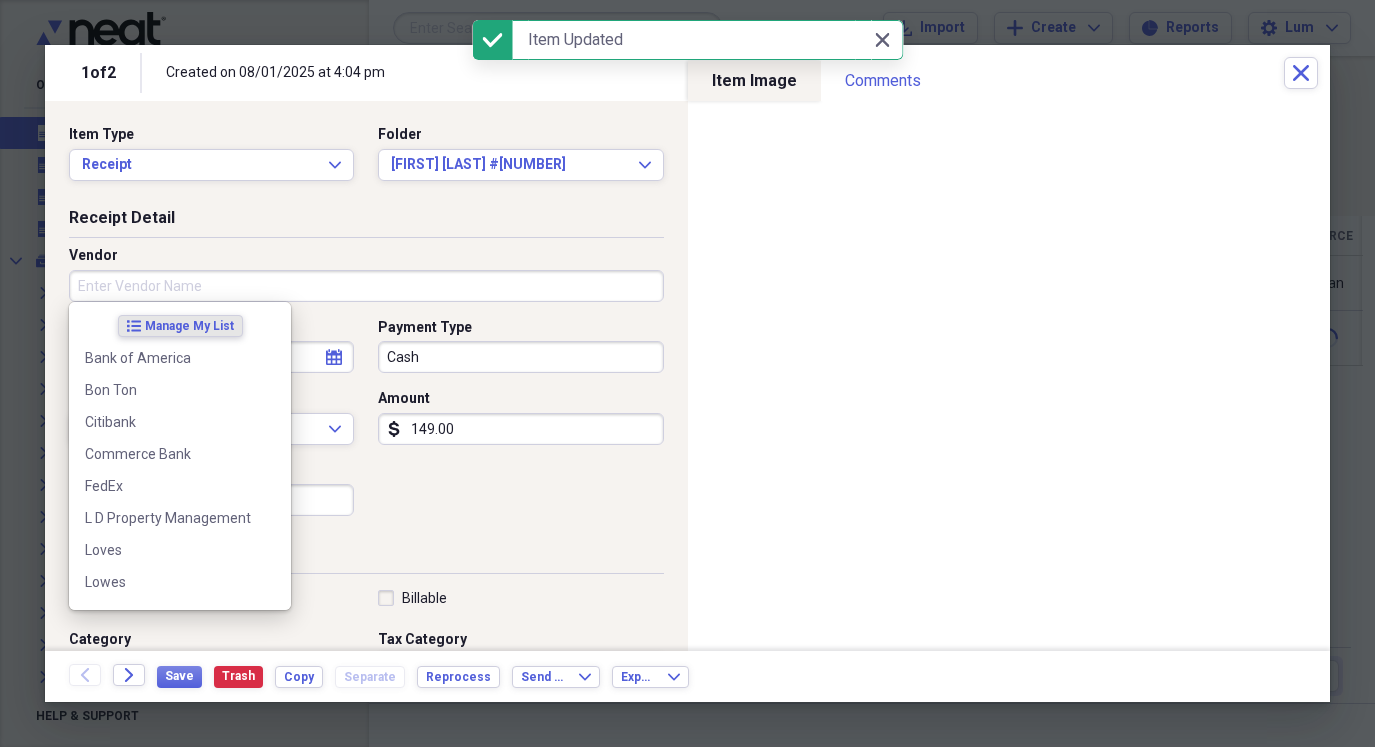 click on "Vendor" at bounding box center (366, 286) 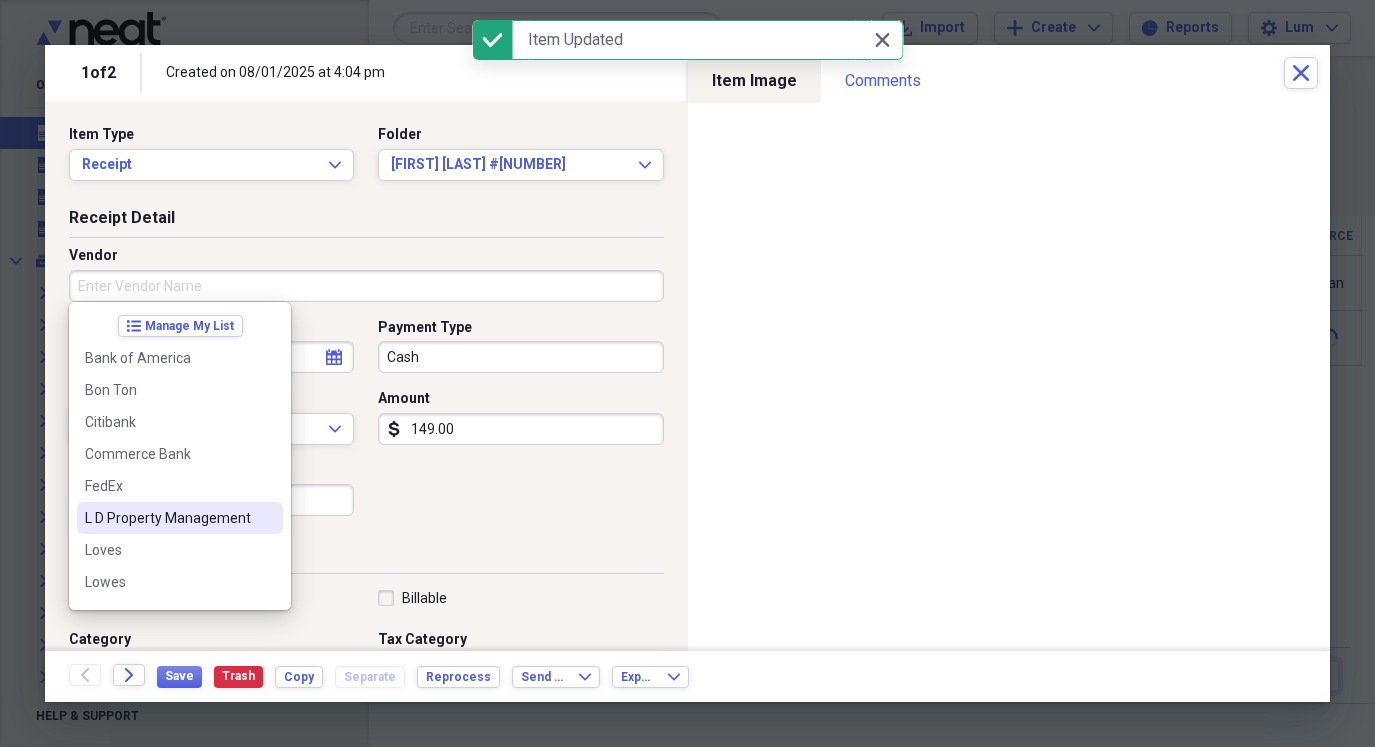 click on "L D Property Management" at bounding box center [180, 518] 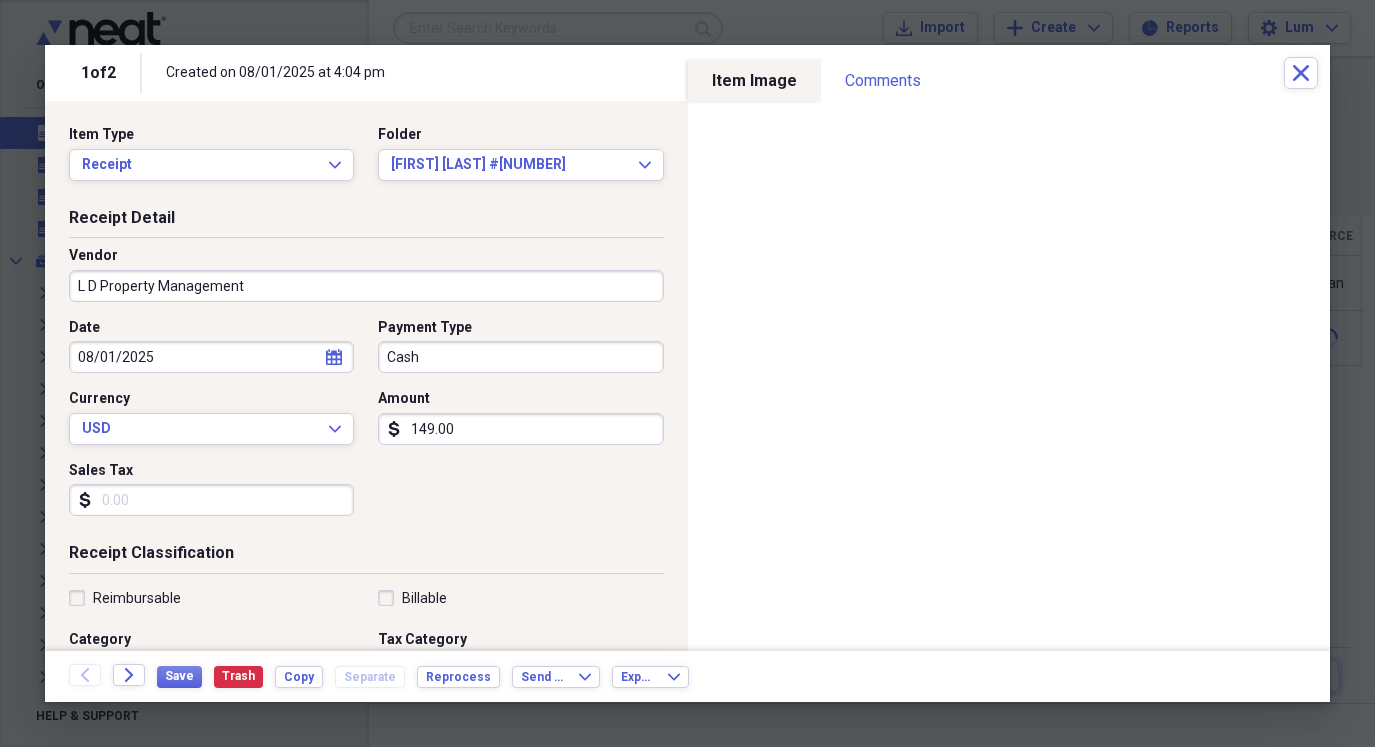 type on "Car Rental" 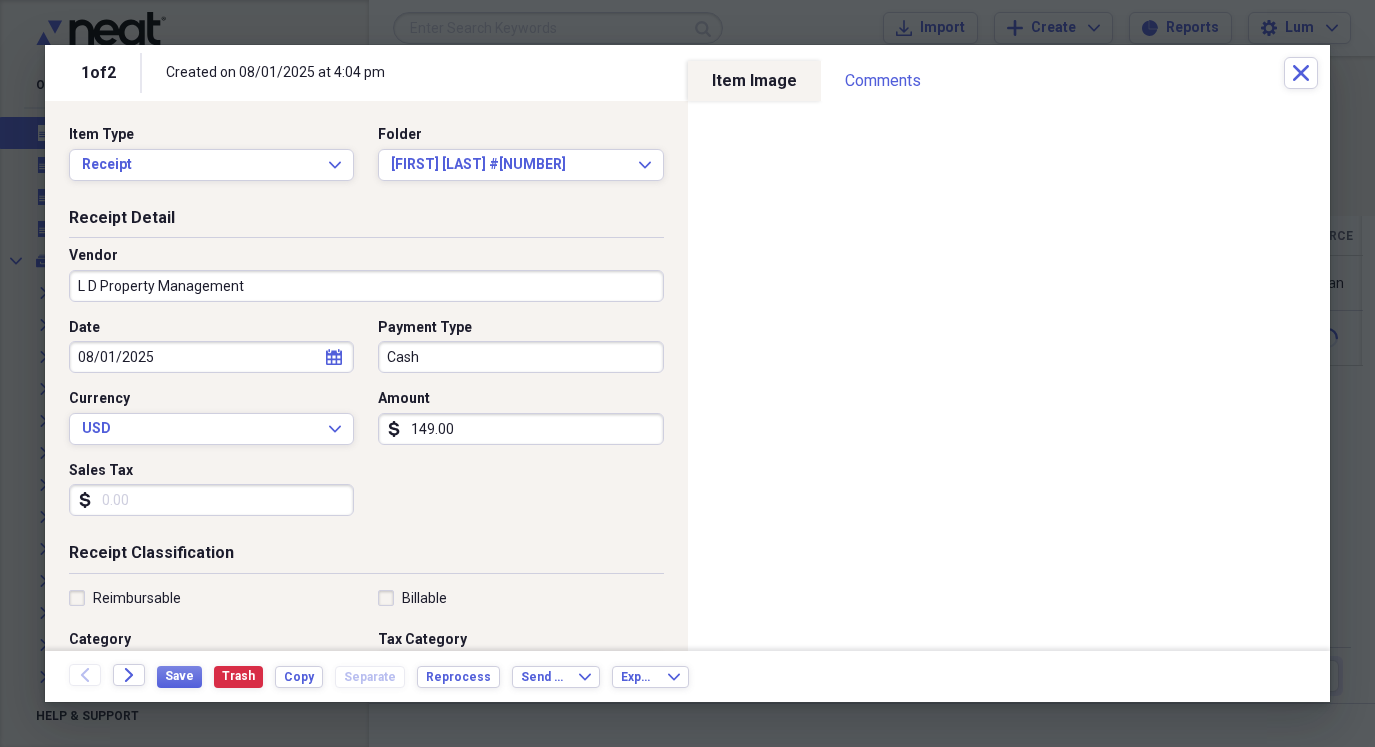 click on "Cash" at bounding box center (520, 357) 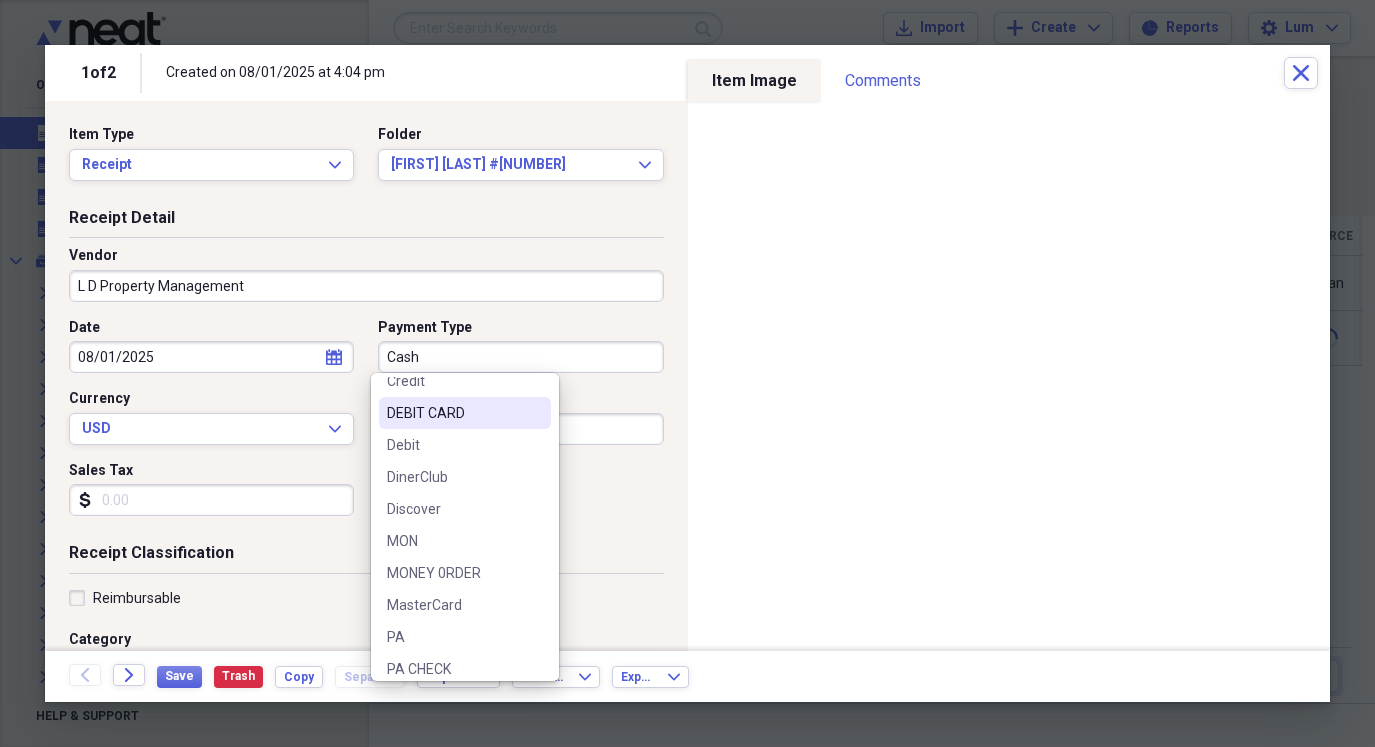 scroll, scrollTop: 500, scrollLeft: 0, axis: vertical 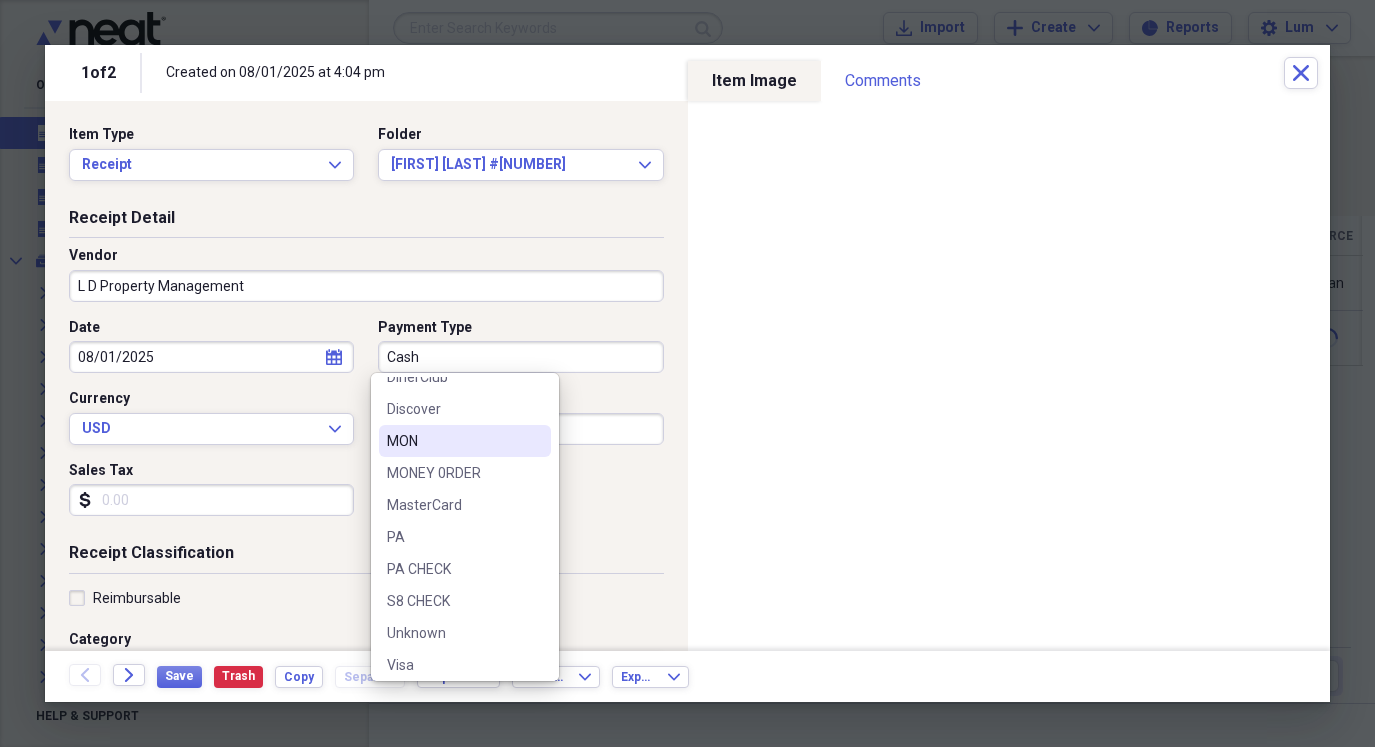 click on "MON" at bounding box center [465, 441] 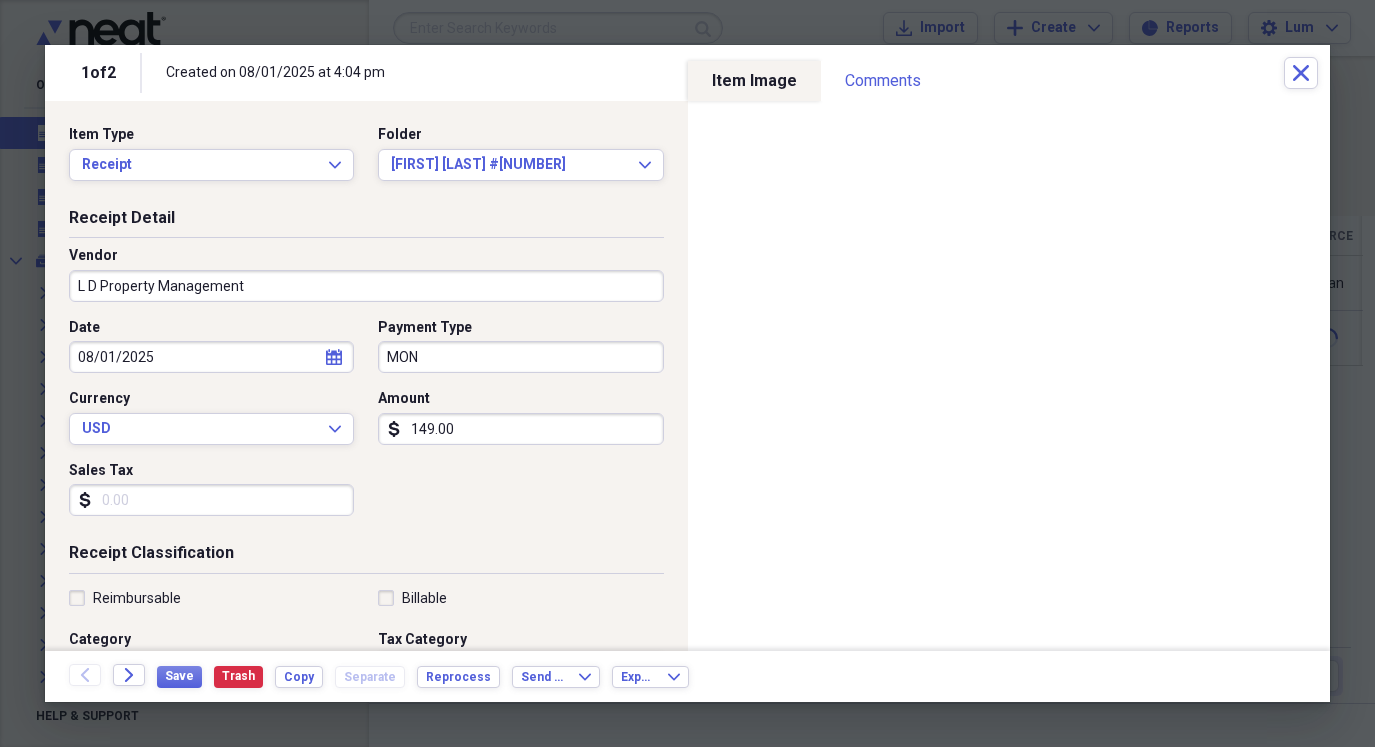 click on "MON" at bounding box center (520, 357) 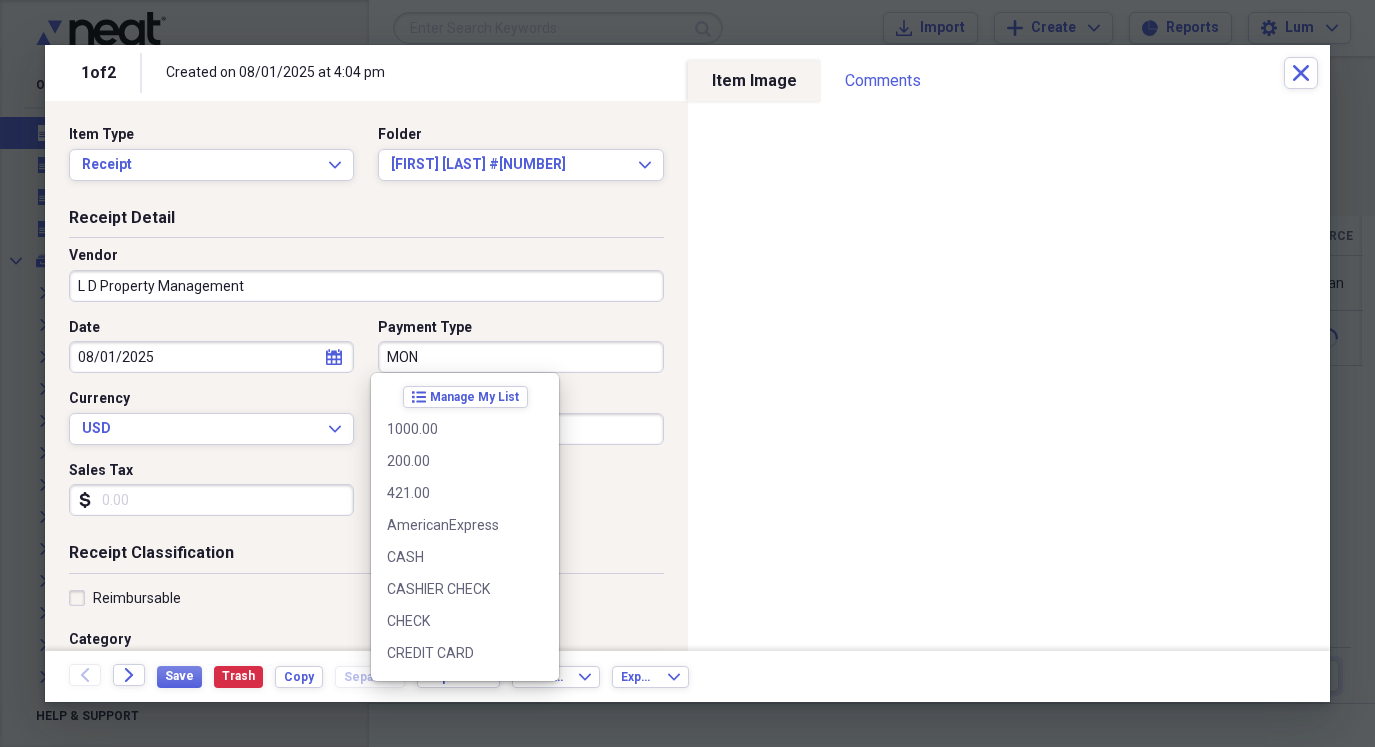 scroll, scrollTop: 316, scrollLeft: 0, axis: vertical 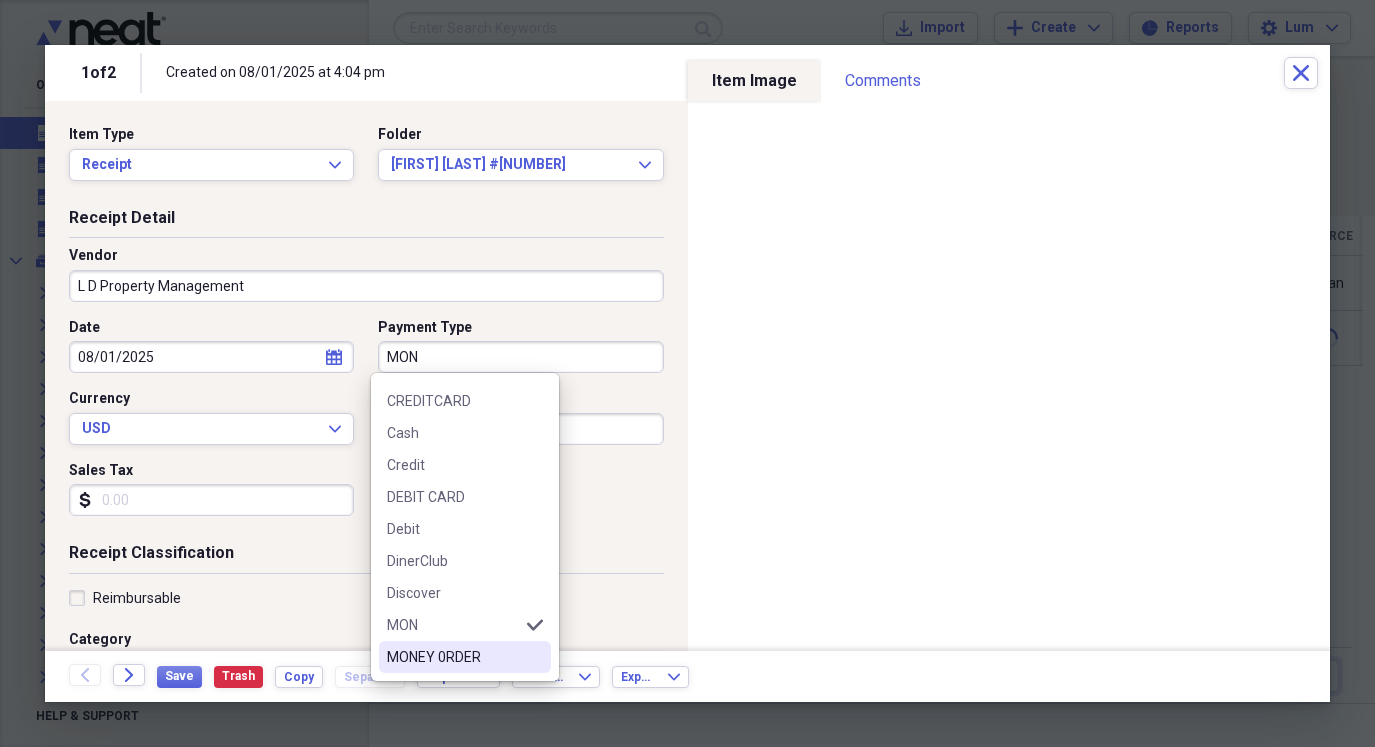 click on "MONEY 0RDER" at bounding box center (465, 657) 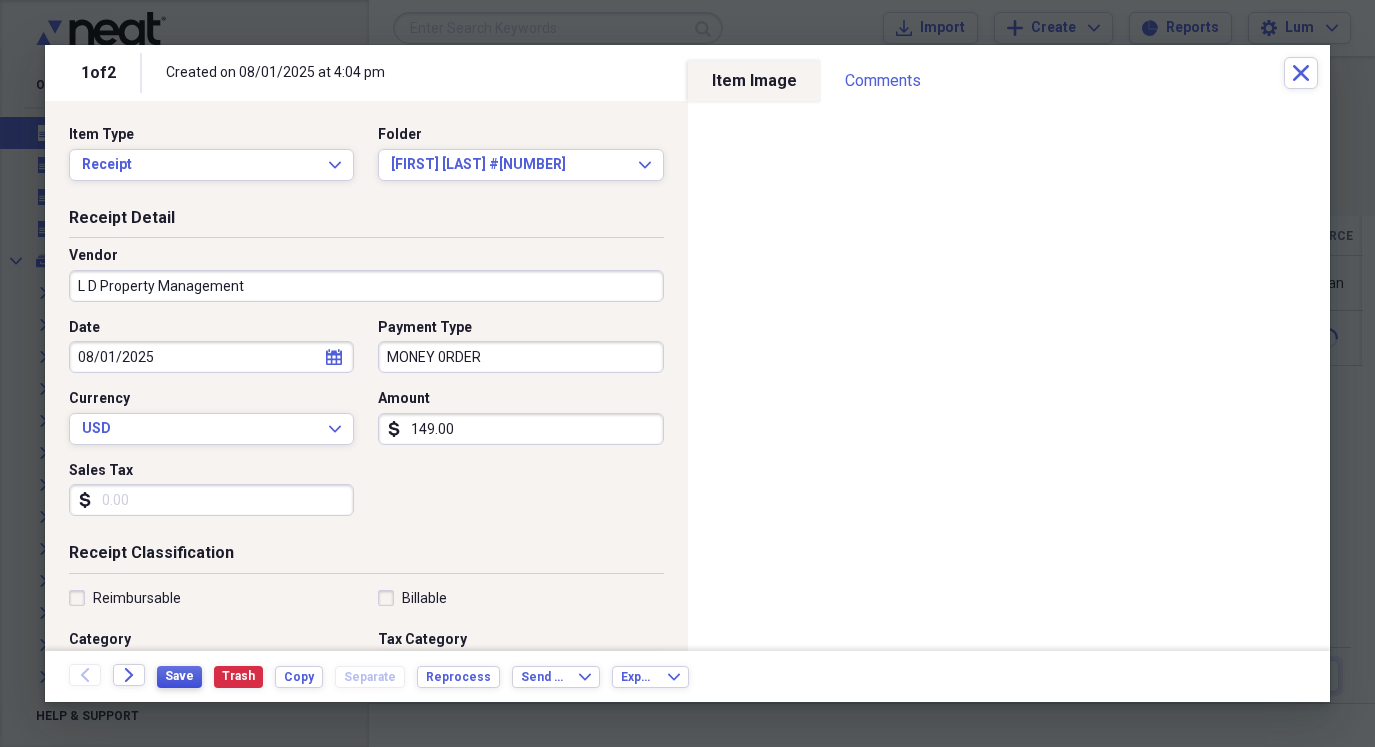 click on "Save" at bounding box center (179, 676) 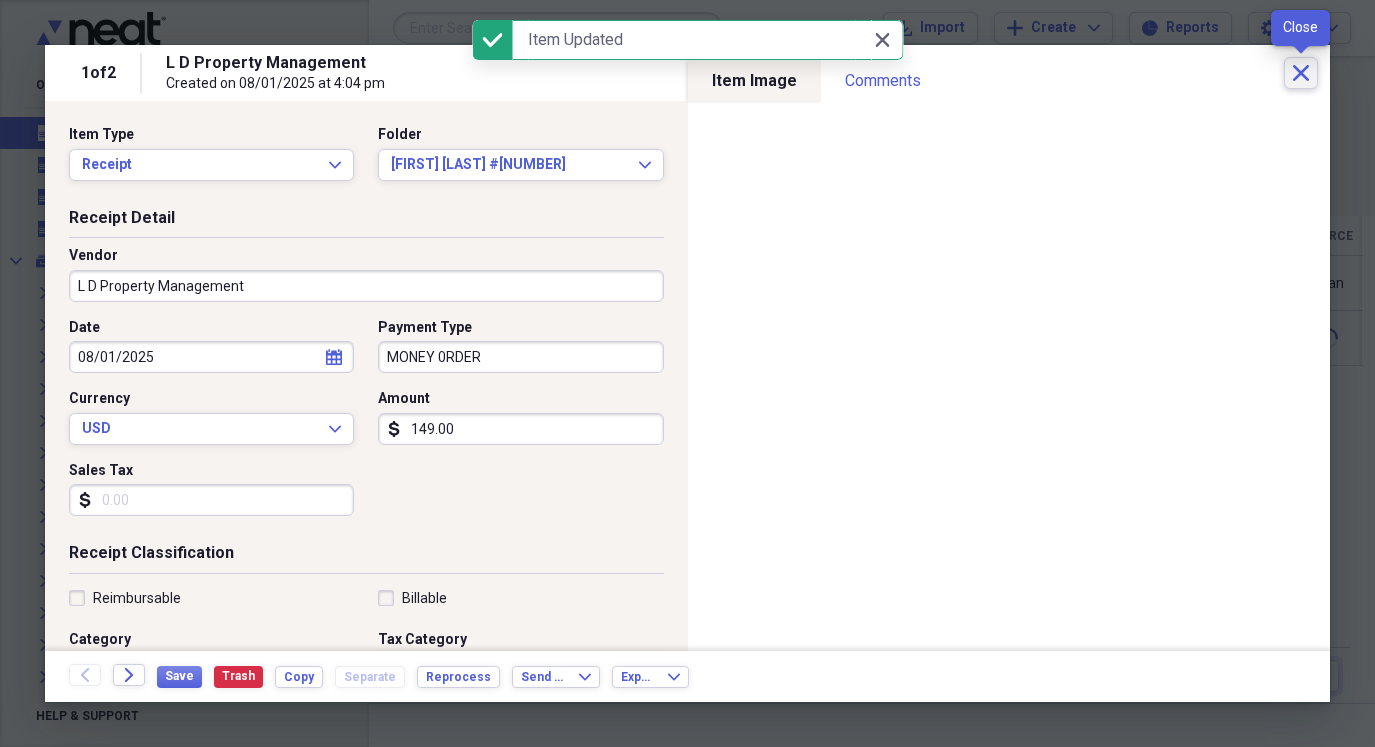 click on "Close" at bounding box center [1301, 73] 